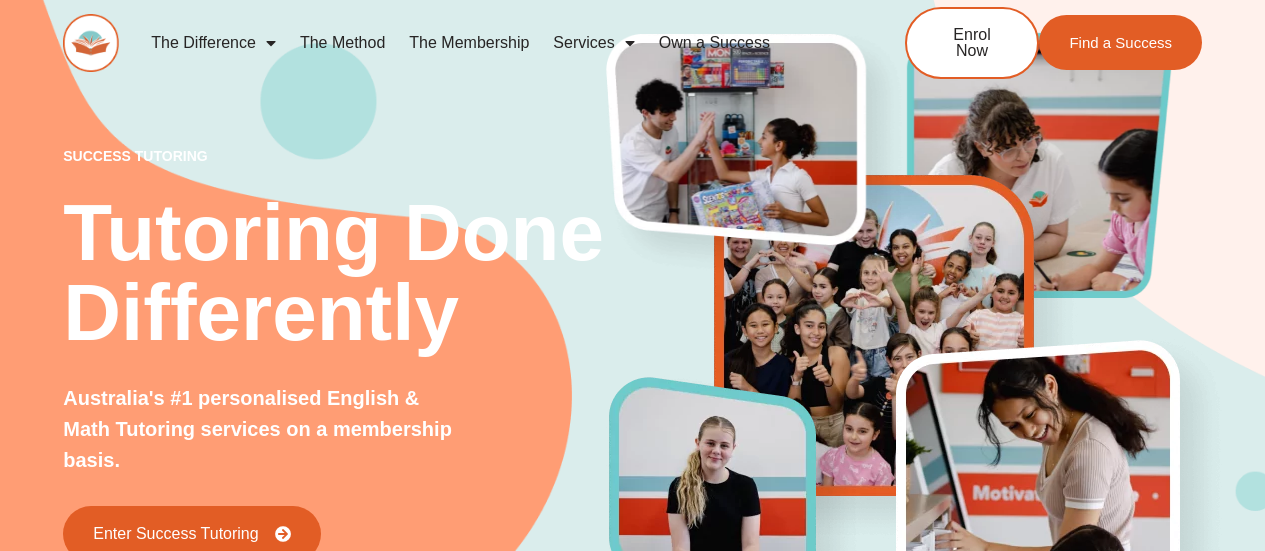 scroll, scrollTop: 0, scrollLeft: 0, axis: both 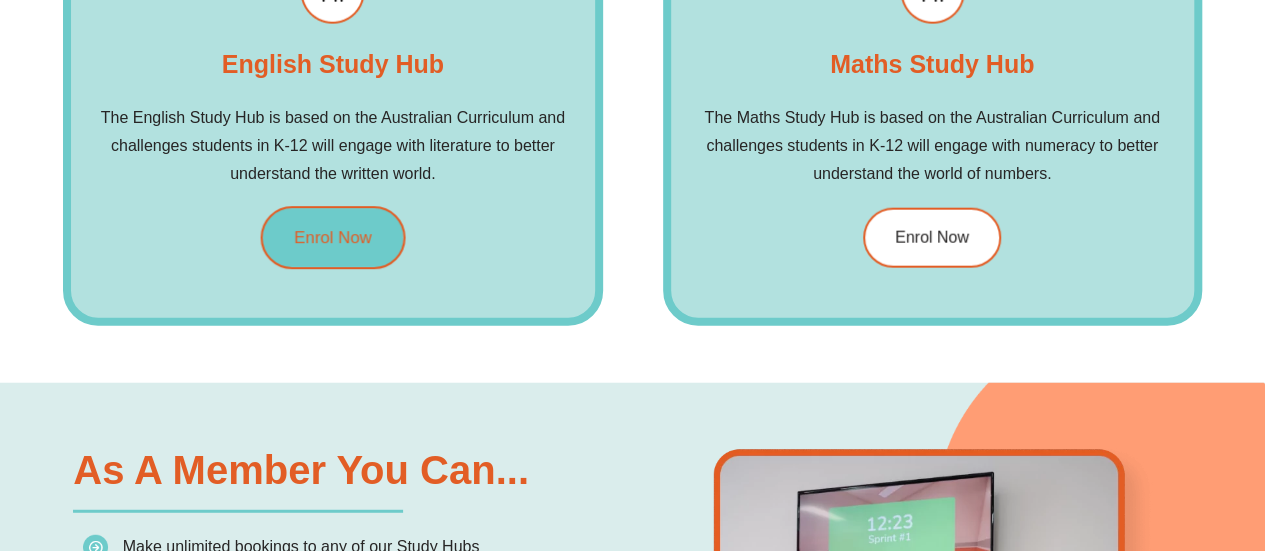 click on "Enrol Now" at bounding box center (333, 237) 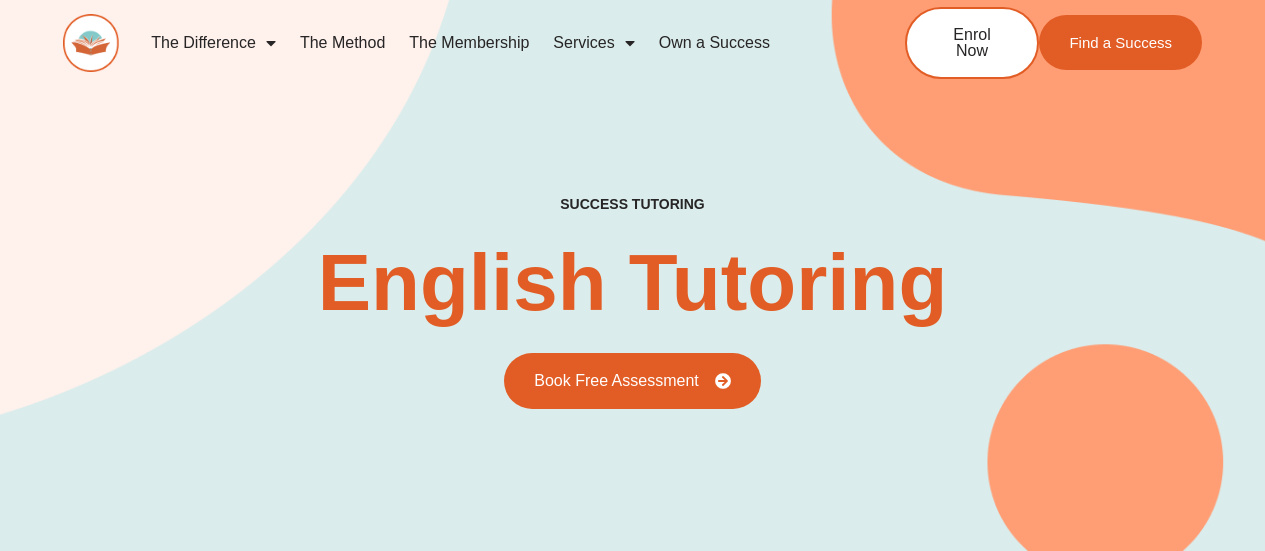 scroll, scrollTop: 0, scrollLeft: 0, axis: both 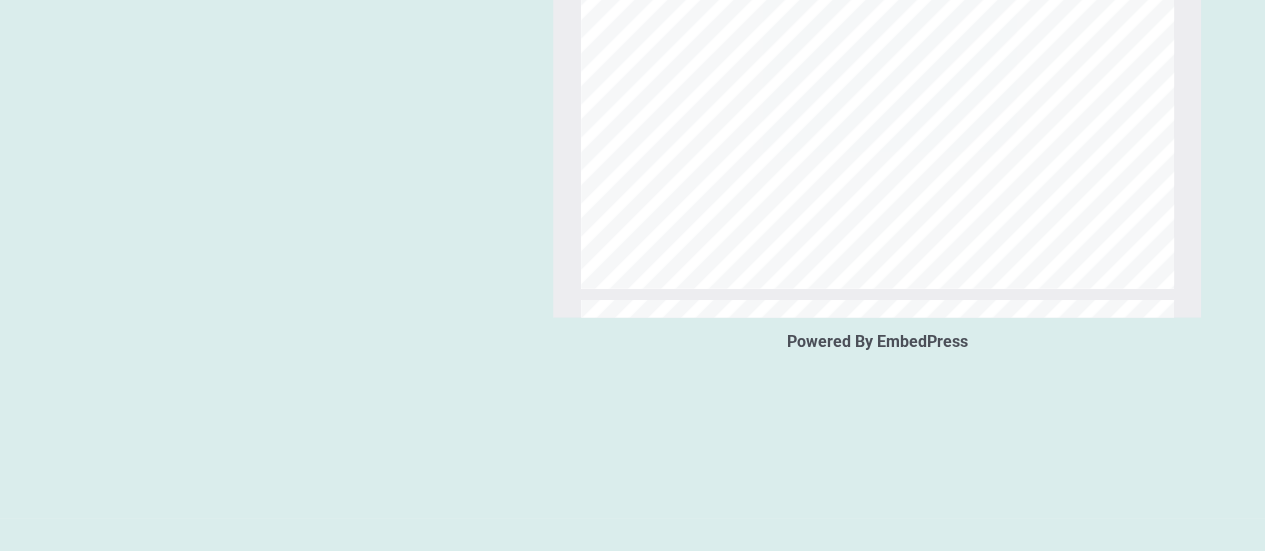type on "*" 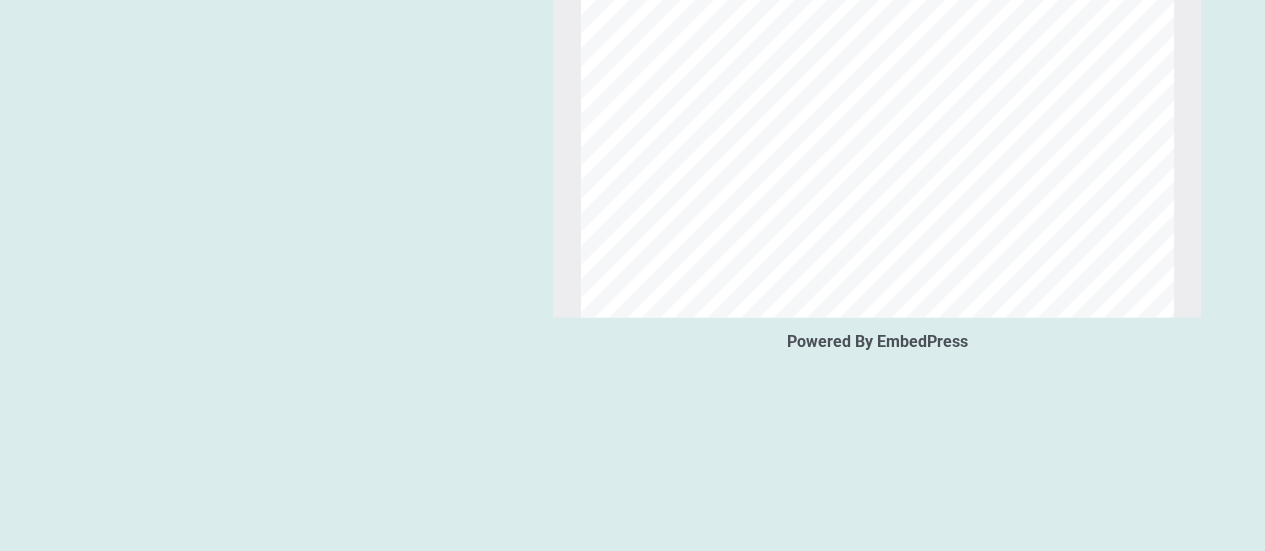 scroll, scrollTop: 0, scrollLeft: 0, axis: both 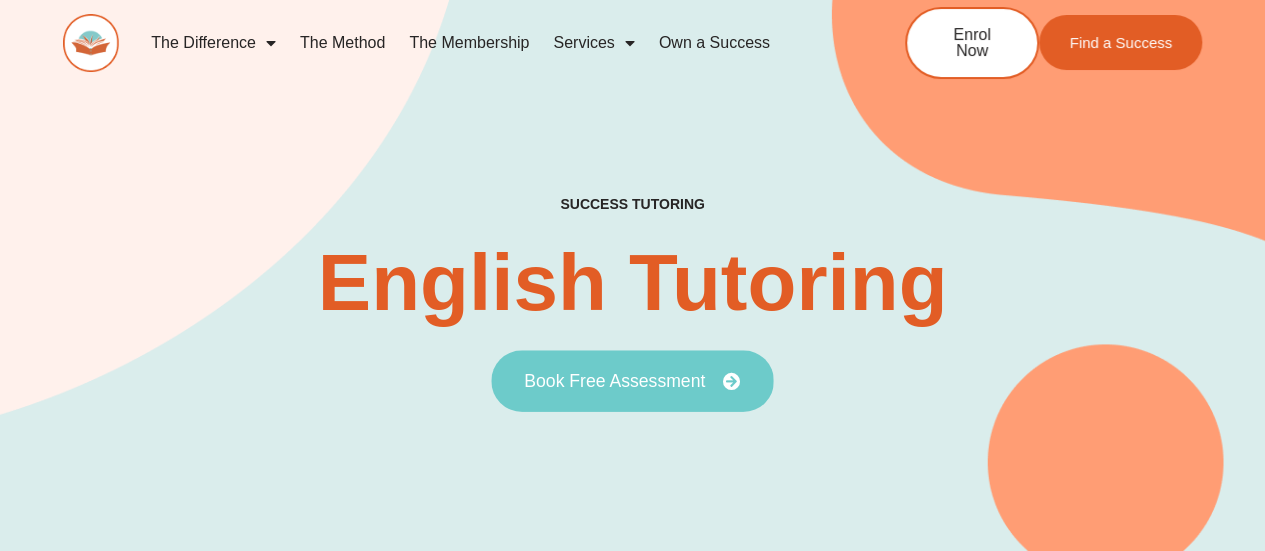 click on "Book Free Assessment" at bounding box center [614, 381] 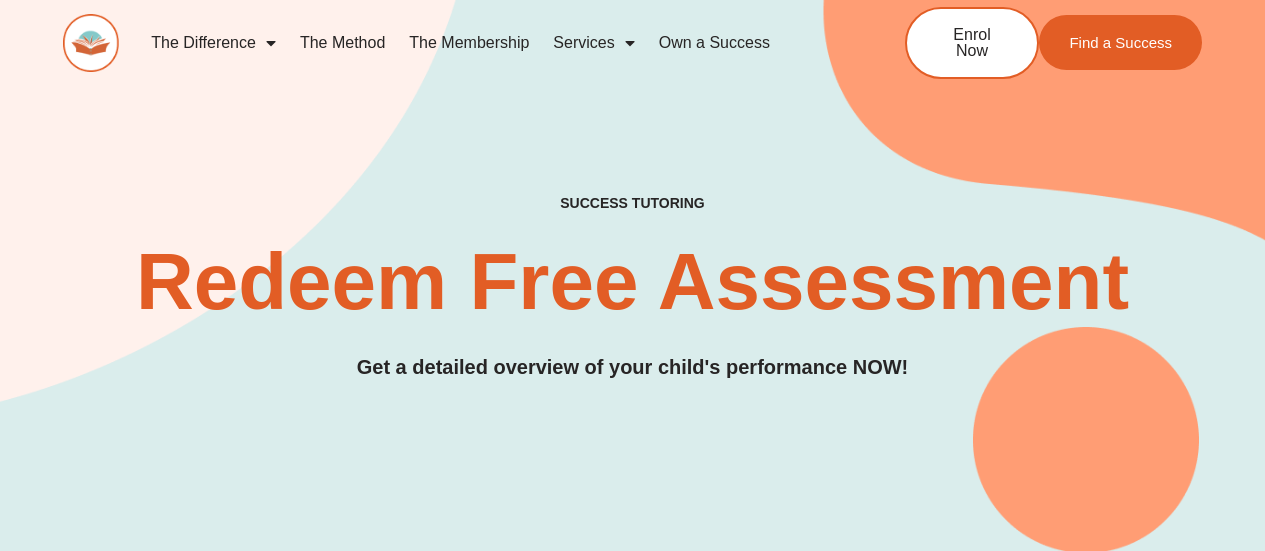 scroll, scrollTop: 0, scrollLeft: 0, axis: both 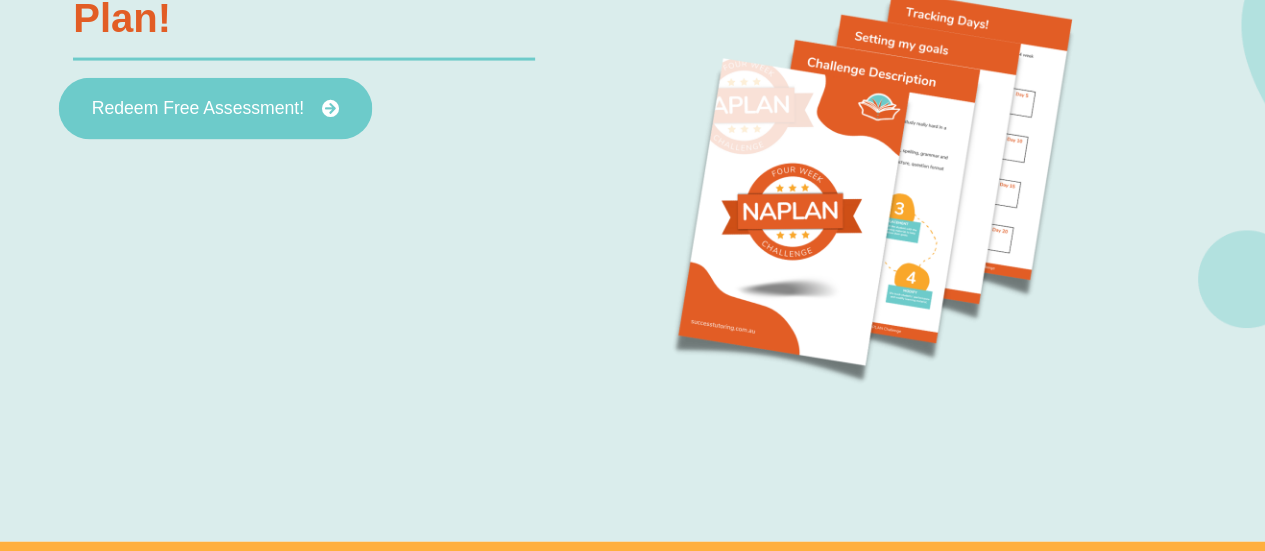click on "Redeem Free Assessment!" at bounding box center (198, 109) 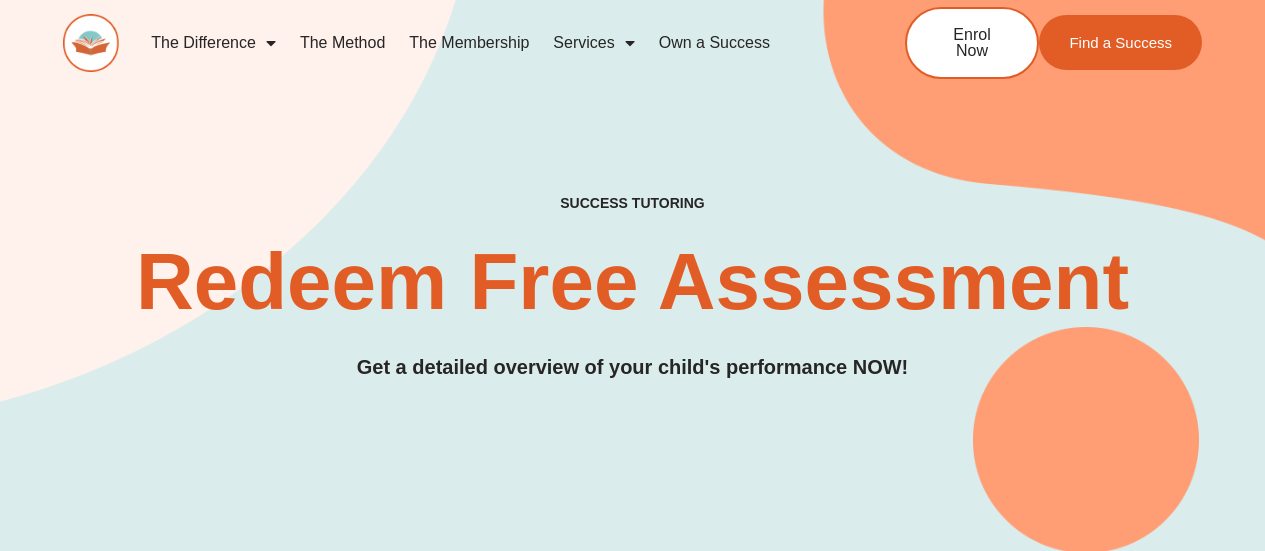 scroll, scrollTop: 400, scrollLeft: 0, axis: vertical 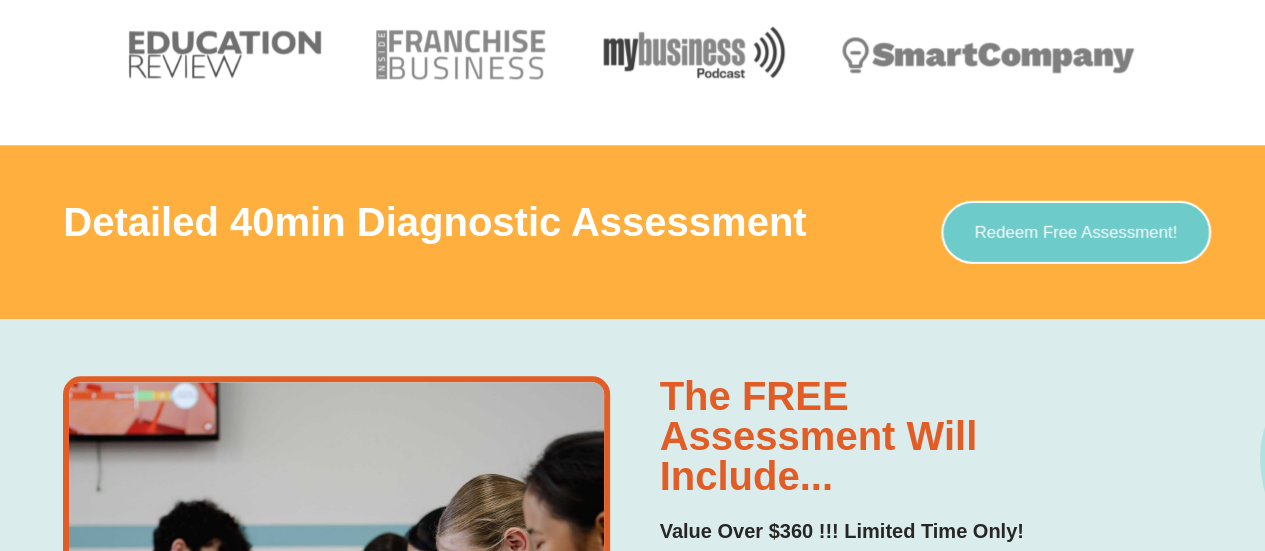 click on "Redeem Free Assessment!" at bounding box center (1075, 232) 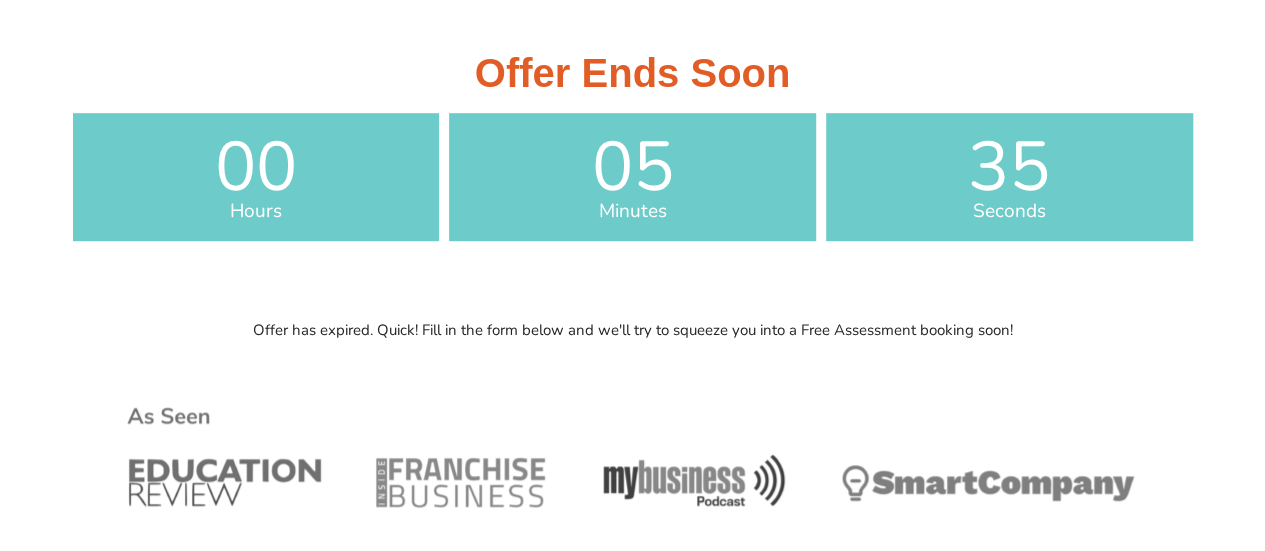scroll, scrollTop: 600, scrollLeft: 0, axis: vertical 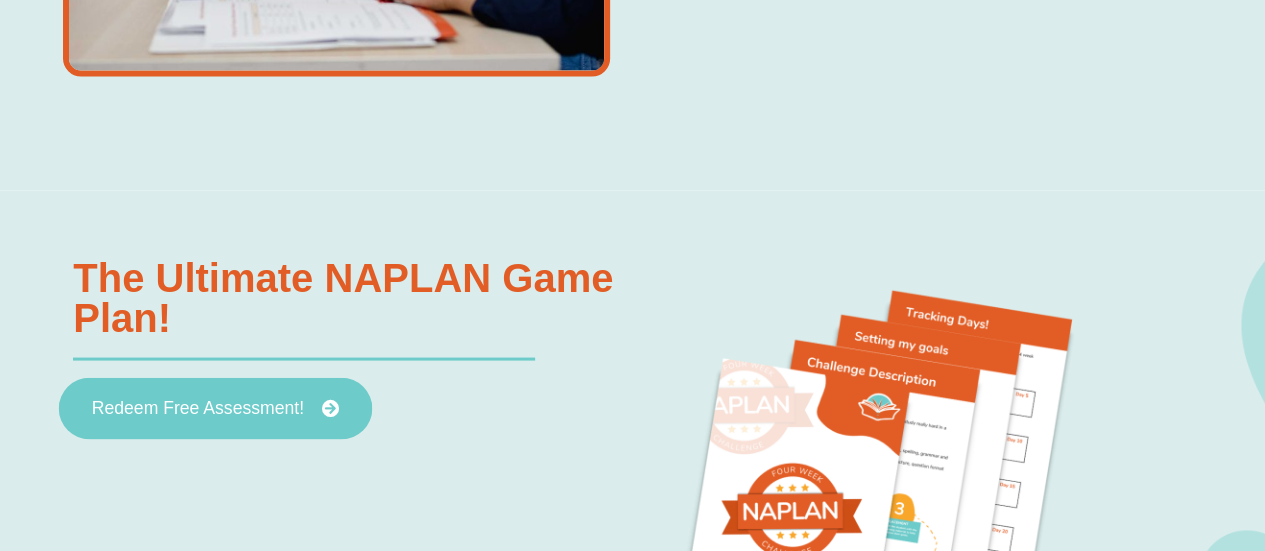 click on "Redeem Free Assessment!" at bounding box center (215, 408) 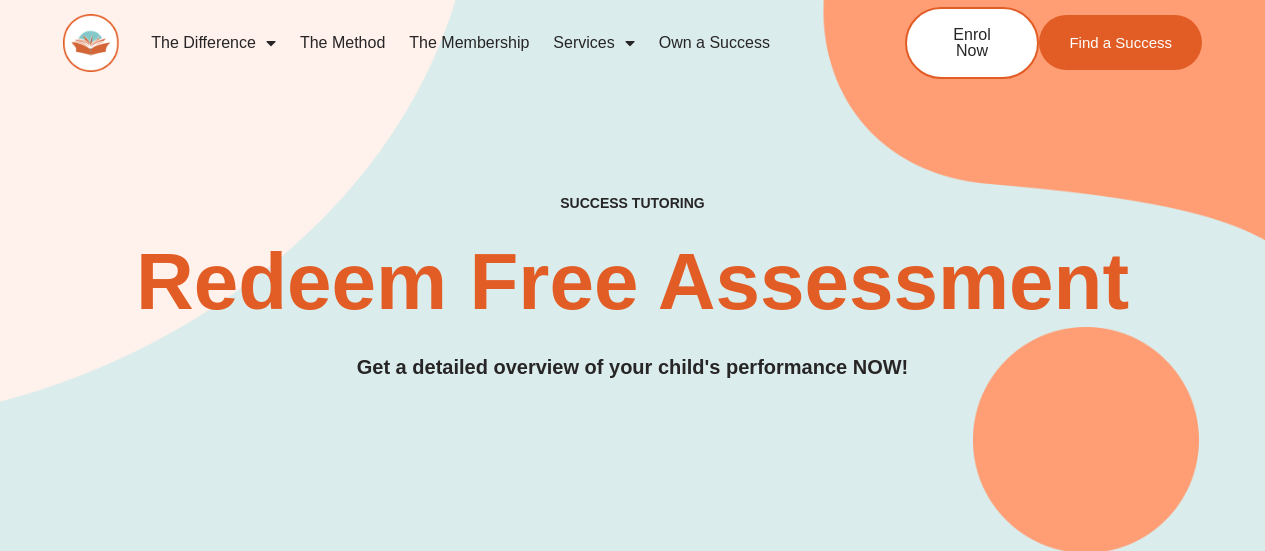 scroll, scrollTop: 0, scrollLeft: 0, axis: both 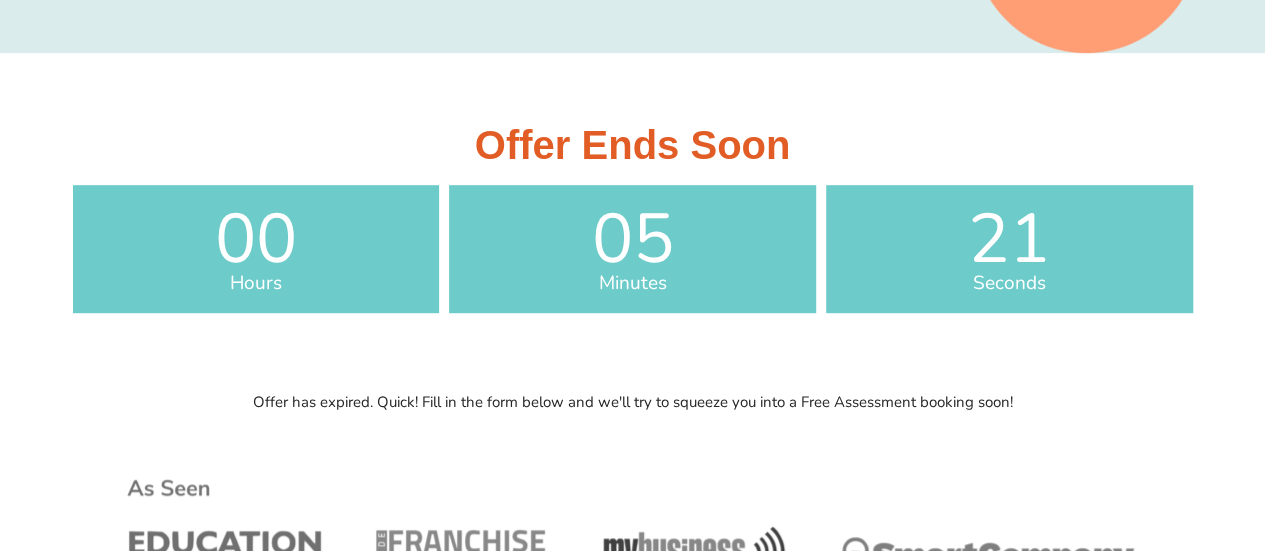 click on "05" at bounding box center (632, 239) 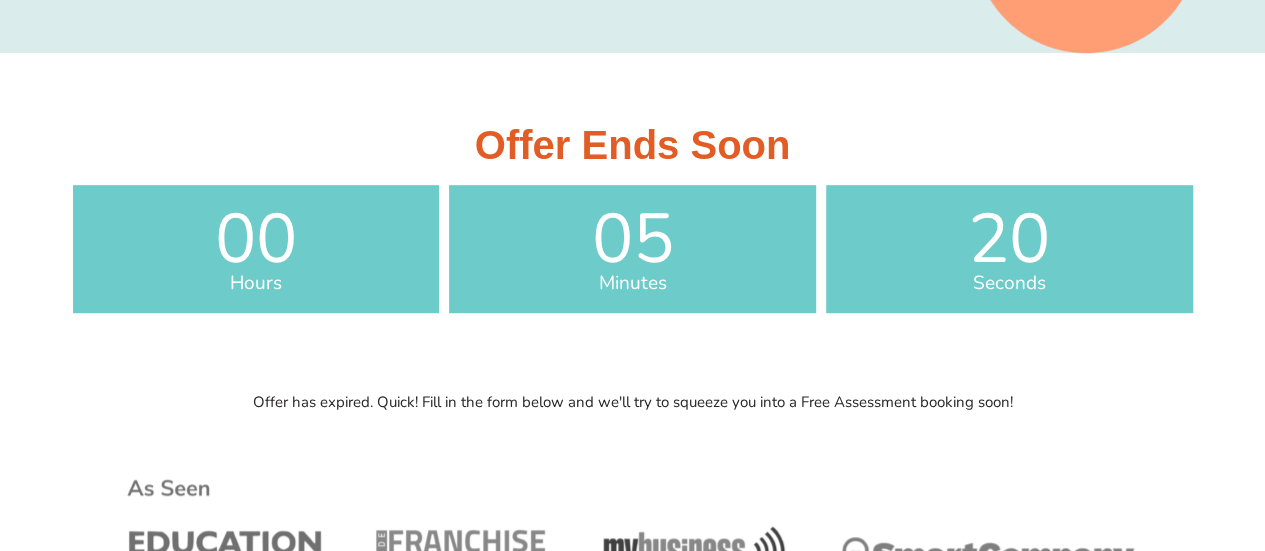 click on "20" at bounding box center [1009, 239] 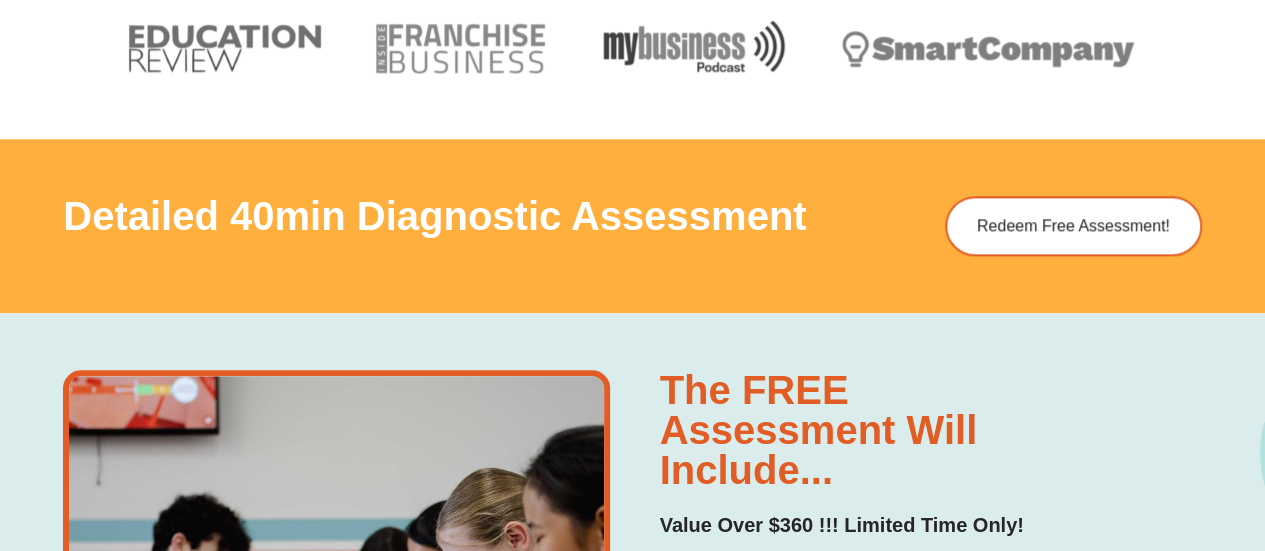 scroll, scrollTop: 1200, scrollLeft: 0, axis: vertical 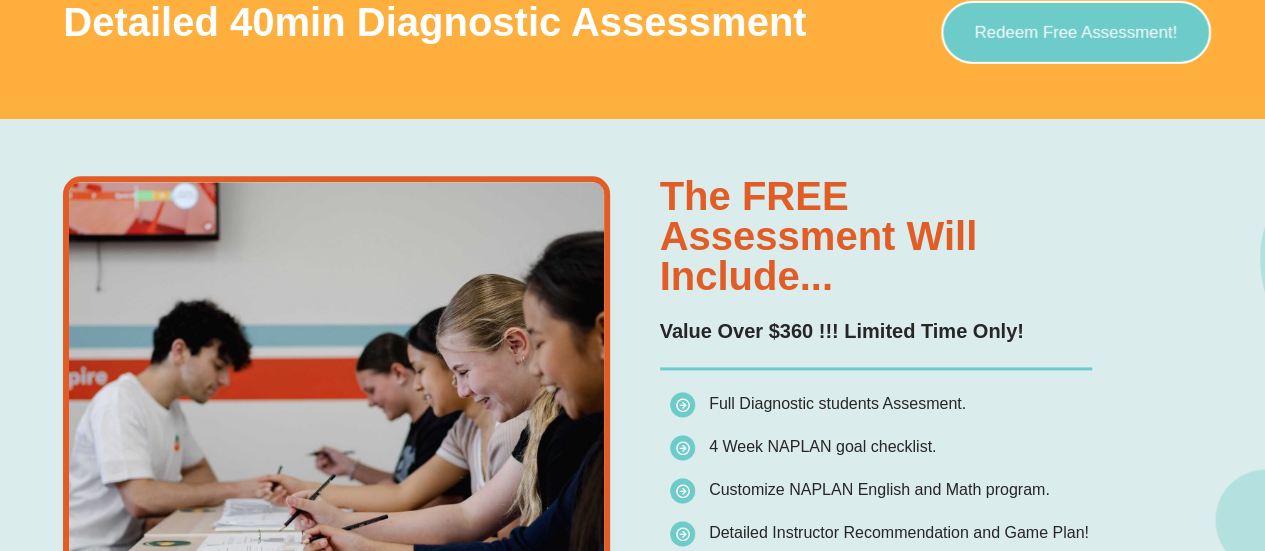 click on "Redeem Free Assessment!" at bounding box center (1075, 32) 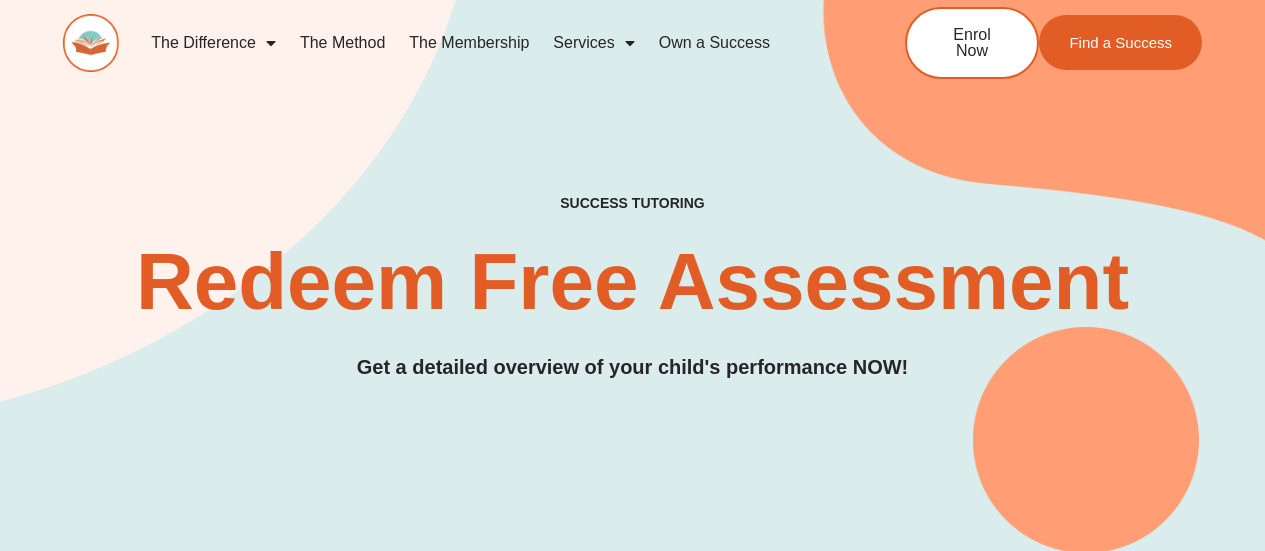 scroll, scrollTop: 0, scrollLeft: 0, axis: both 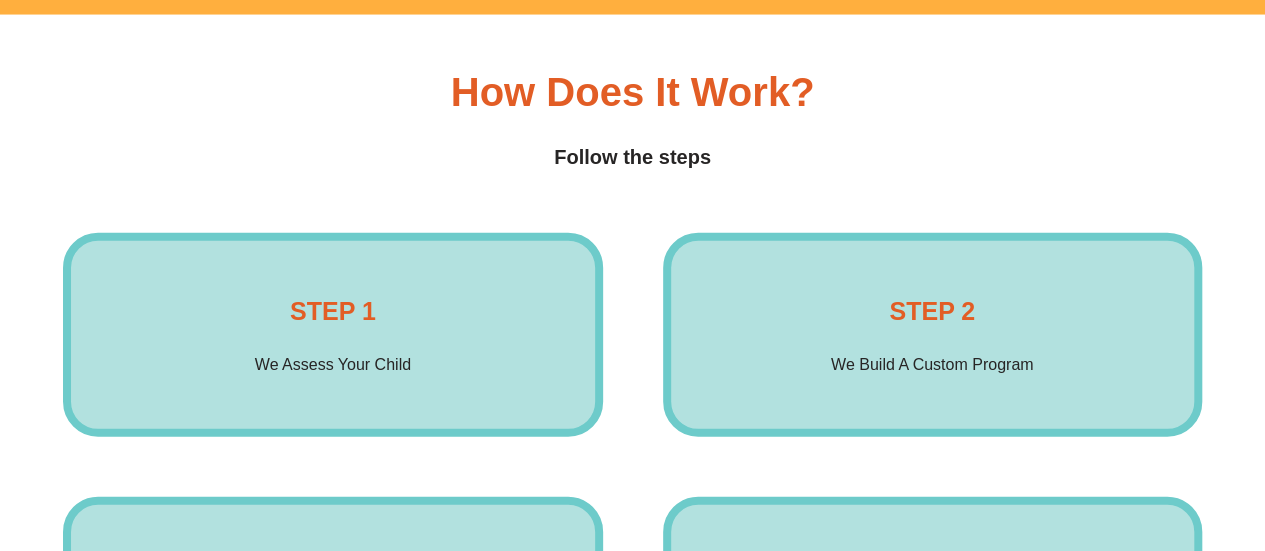 click on "We Assess Your Child" at bounding box center [333, 365] 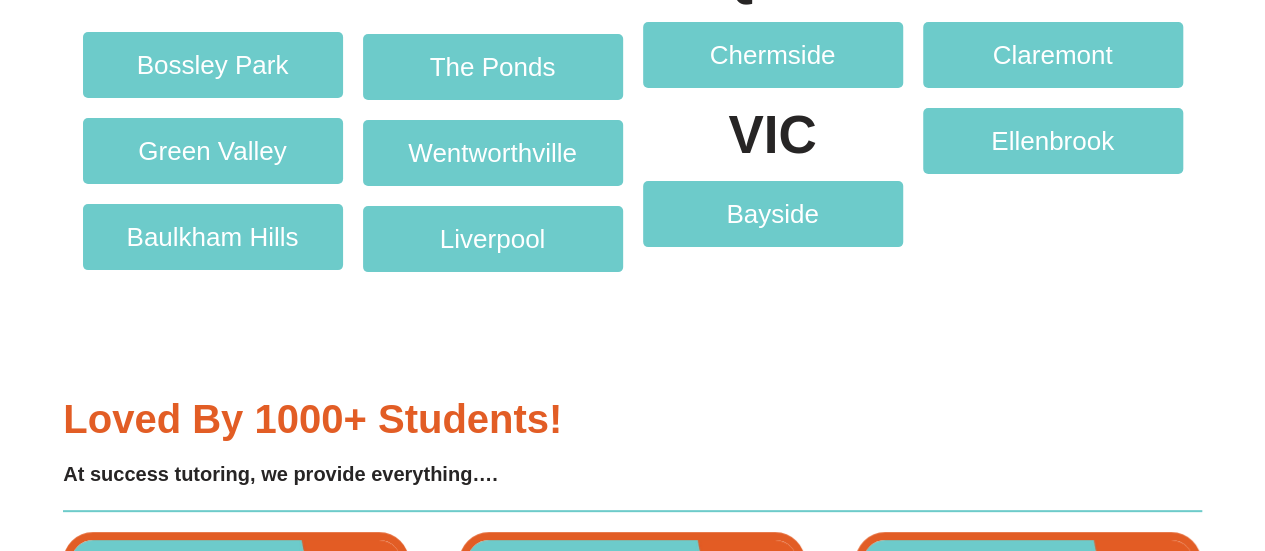 scroll, scrollTop: 3800, scrollLeft: 0, axis: vertical 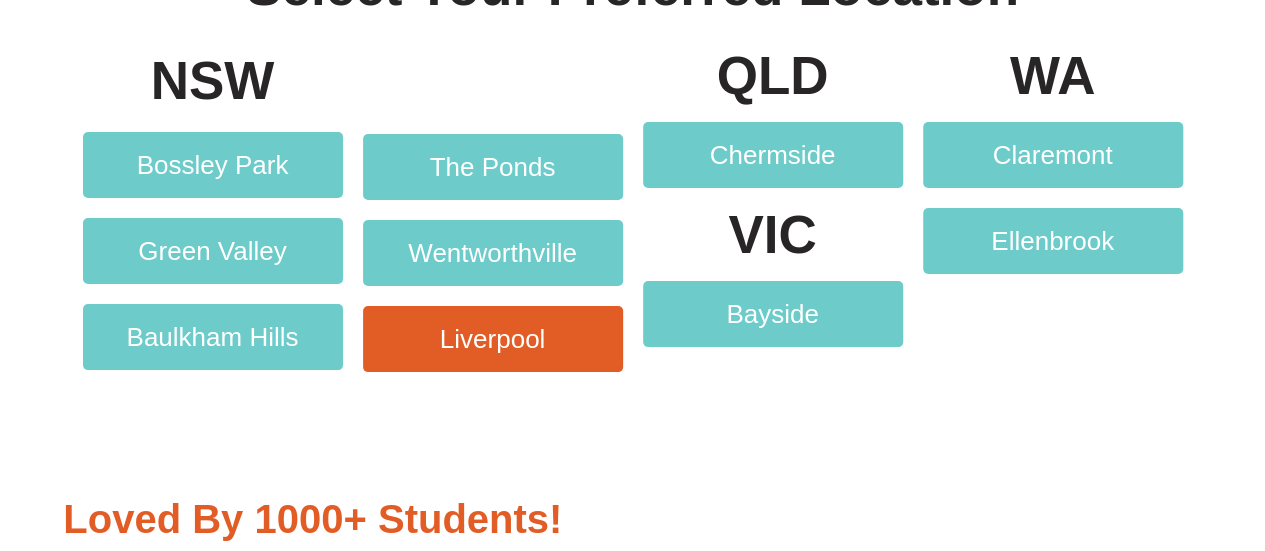 click on "Liverpool" at bounding box center [493, 339] 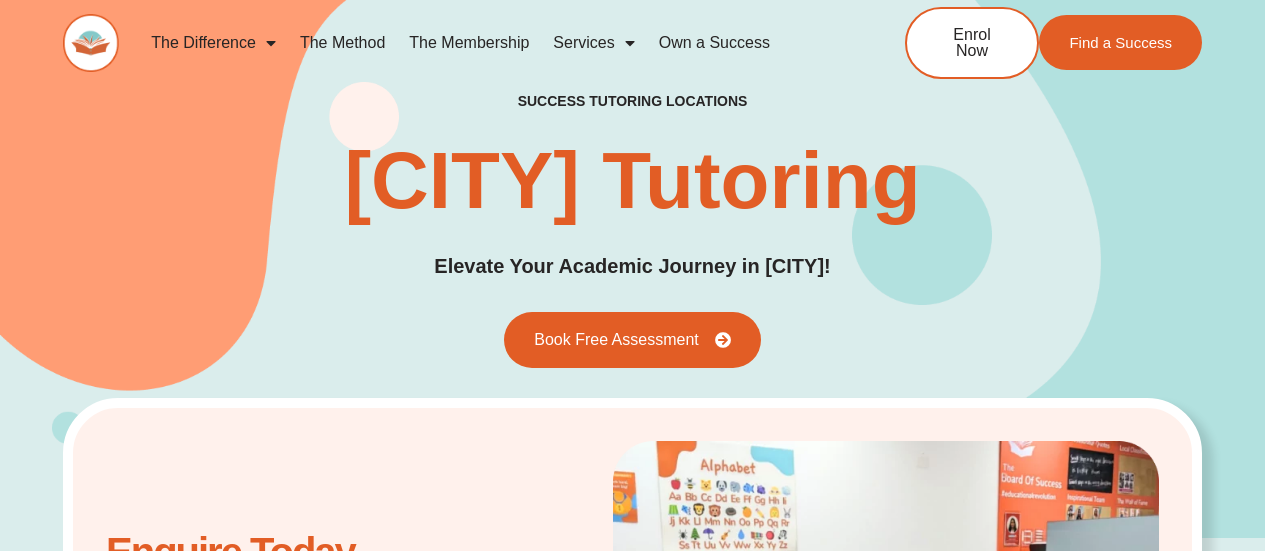 scroll, scrollTop: 7042, scrollLeft: 0, axis: vertical 